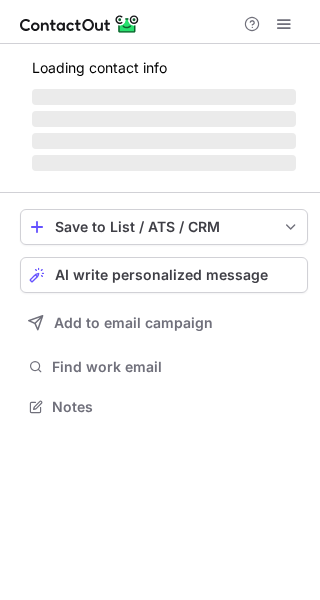 scroll, scrollTop: 0, scrollLeft: 0, axis: both 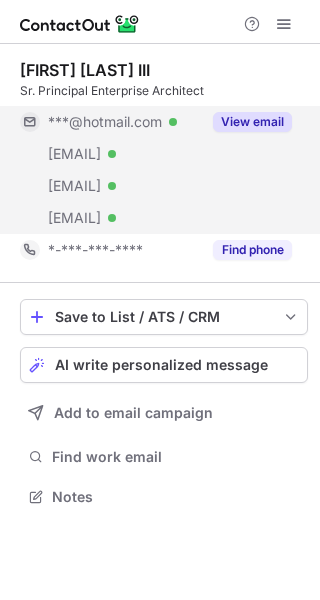 click on "View email" at bounding box center [252, 122] 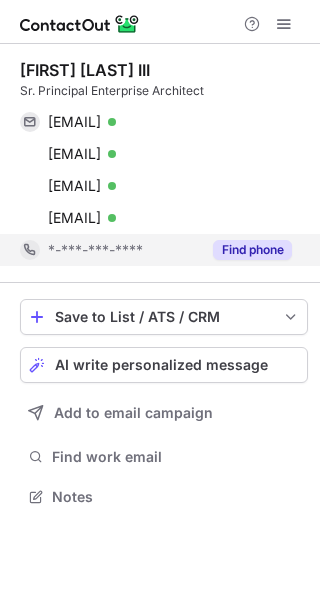 click on "Find phone" at bounding box center [252, 250] 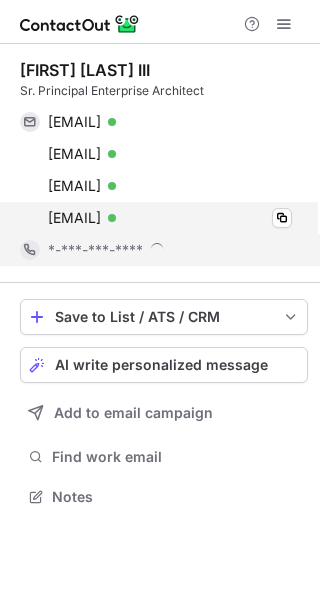 scroll, scrollTop: 9, scrollLeft: 9, axis: both 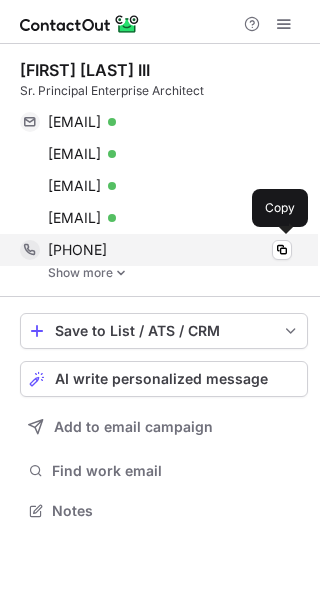 click on "+17277858466 Copy" at bounding box center [156, 250] 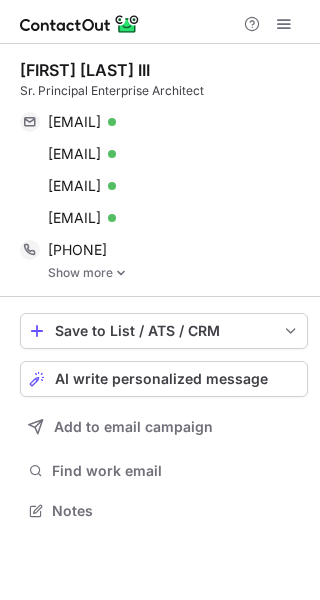 click on "Show more" at bounding box center (178, 273) 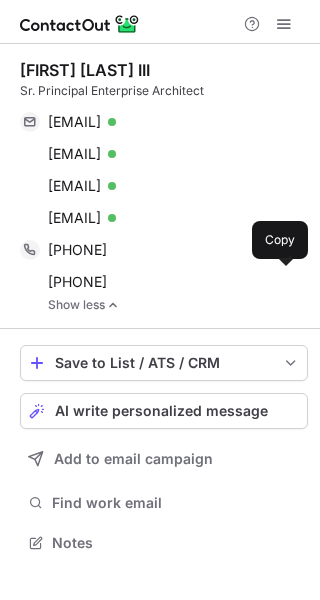 scroll, scrollTop: 9, scrollLeft: 9, axis: both 